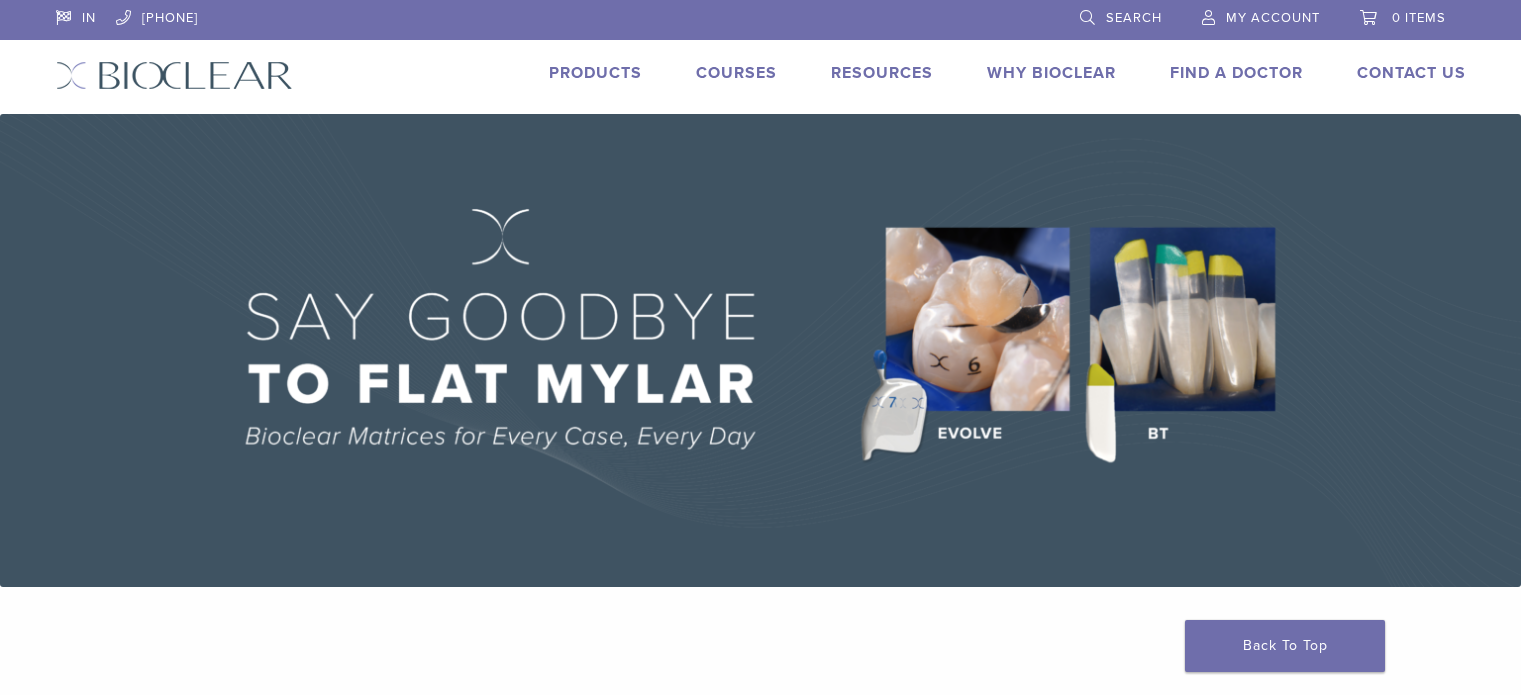 scroll, scrollTop: 0, scrollLeft: 0, axis: both 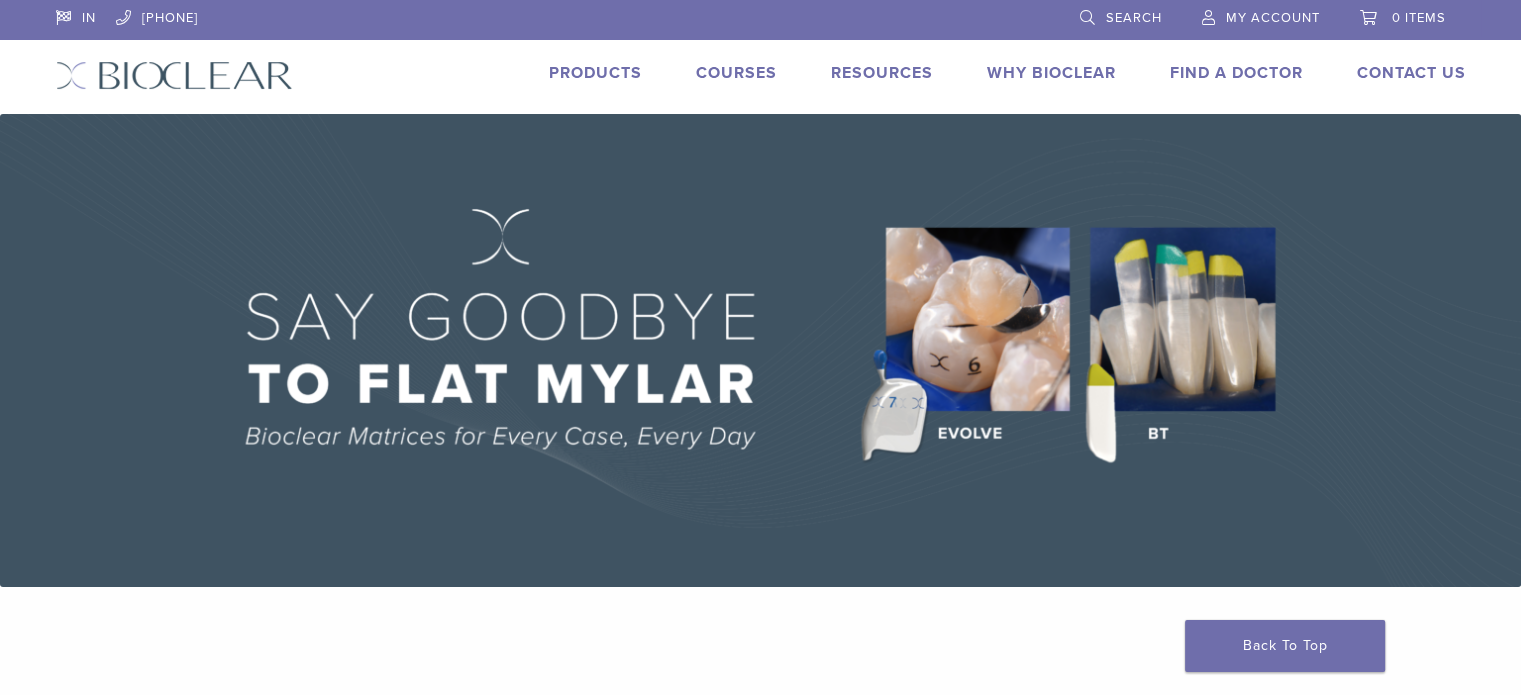 click on "Courses" at bounding box center (736, 73) 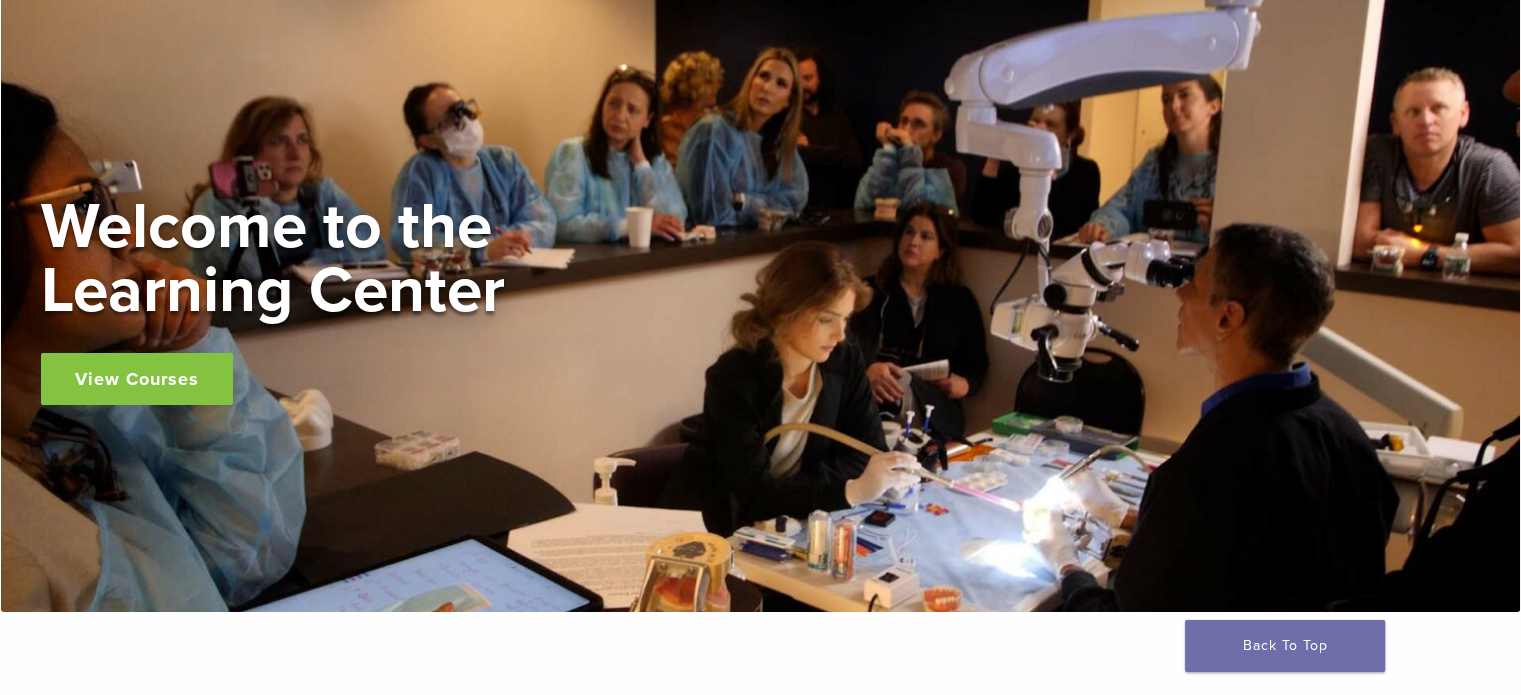 scroll, scrollTop: 0, scrollLeft: 0, axis: both 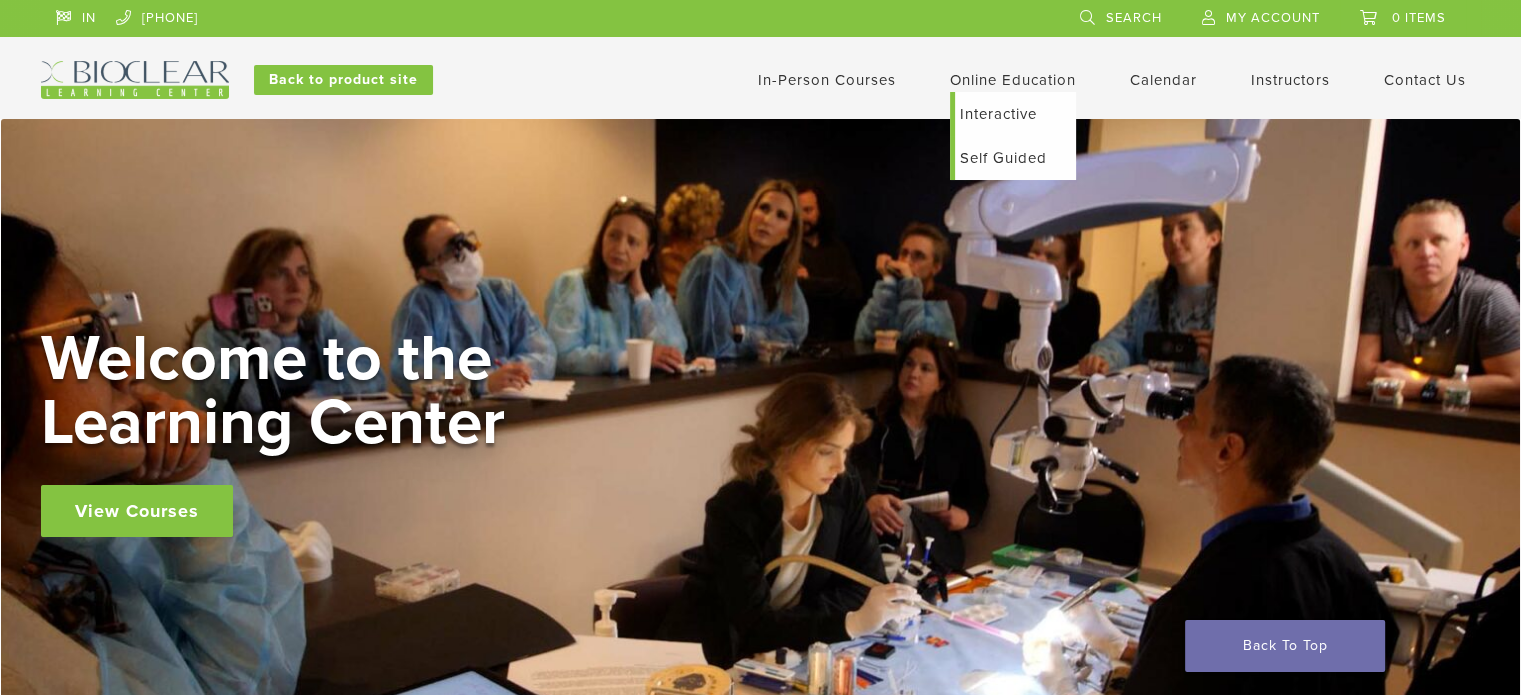 click on "Online Education" at bounding box center (1013, 80) 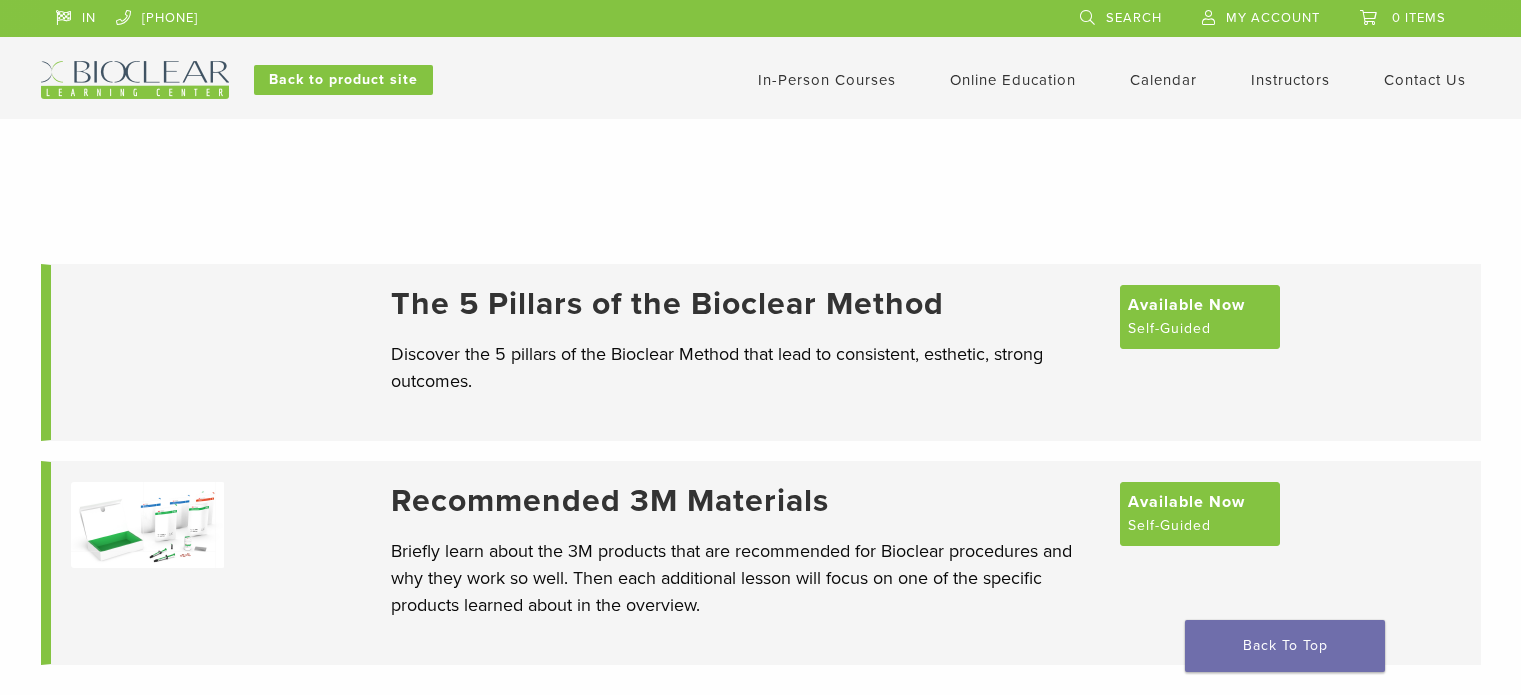scroll, scrollTop: 0, scrollLeft: 0, axis: both 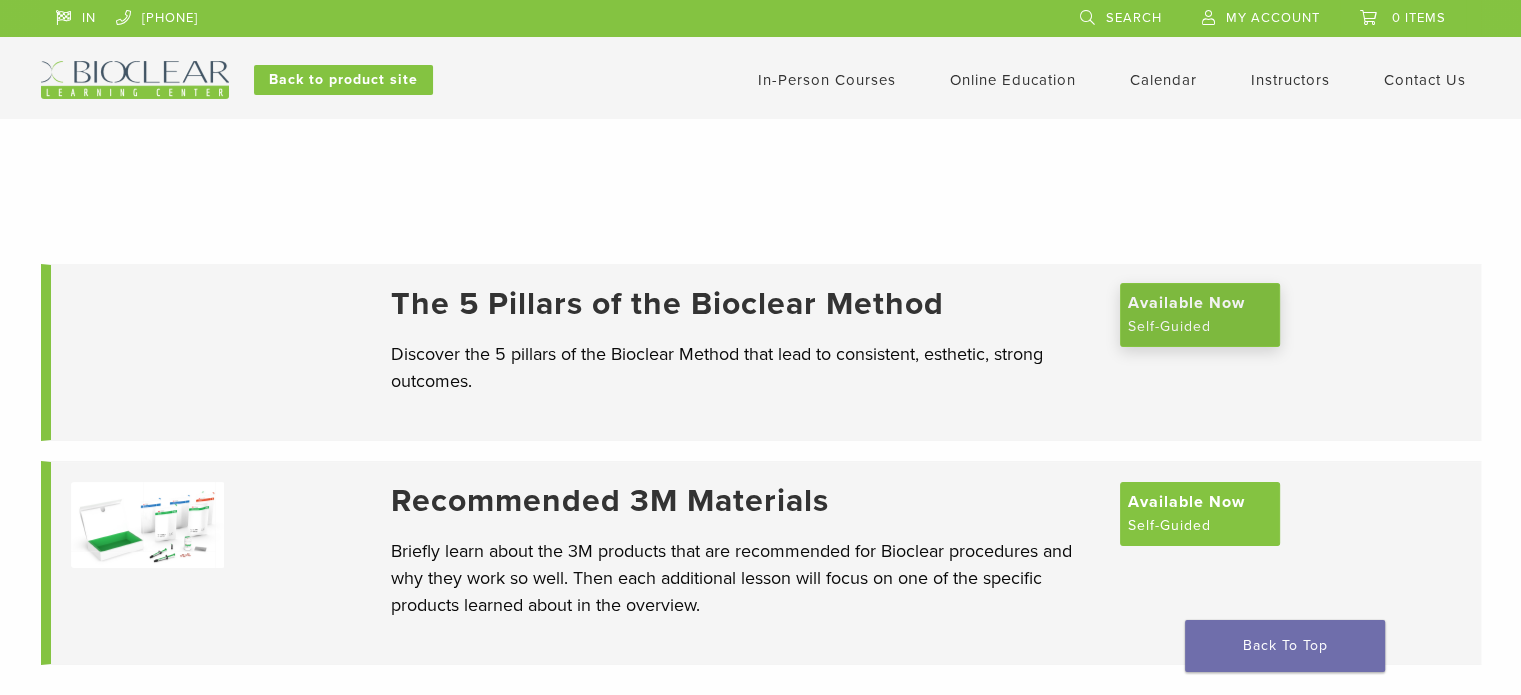 click on "Available Now" at bounding box center (1186, 303) 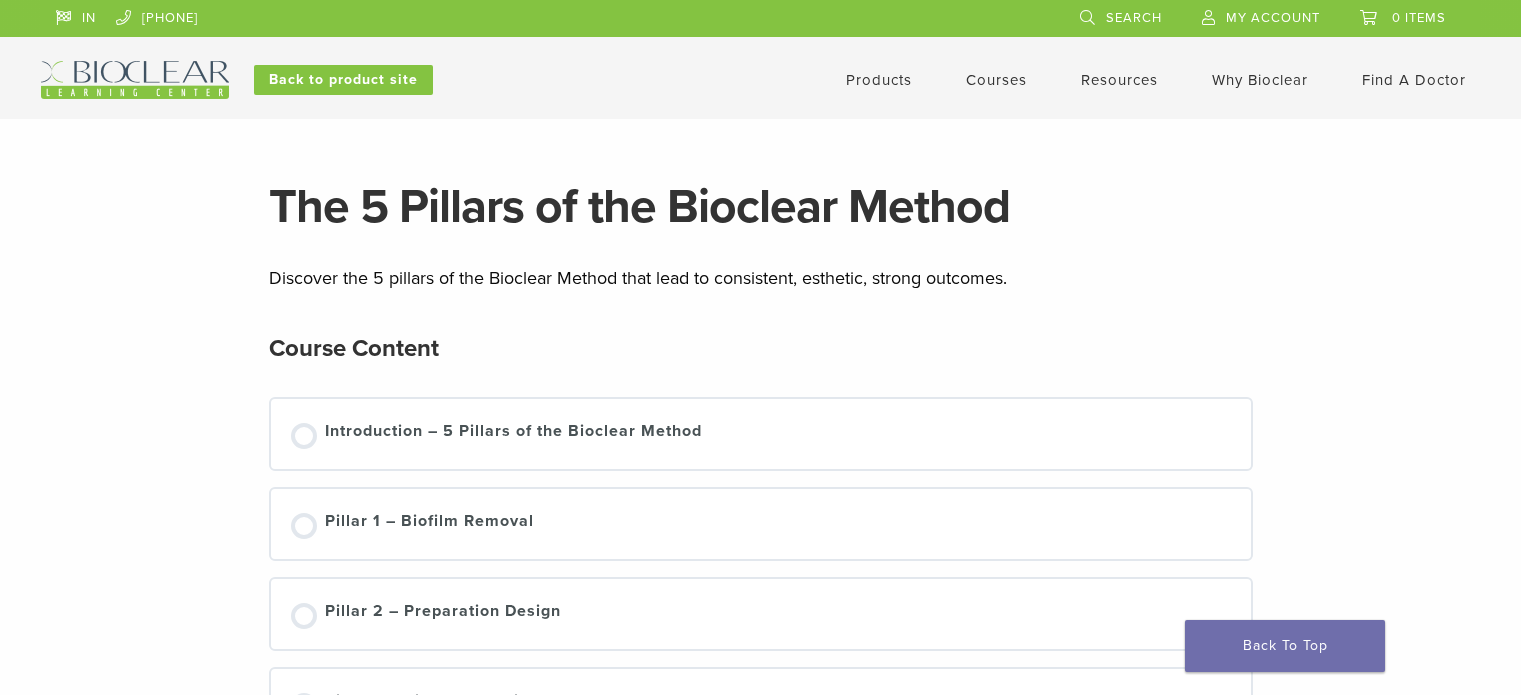 scroll, scrollTop: 100, scrollLeft: 0, axis: vertical 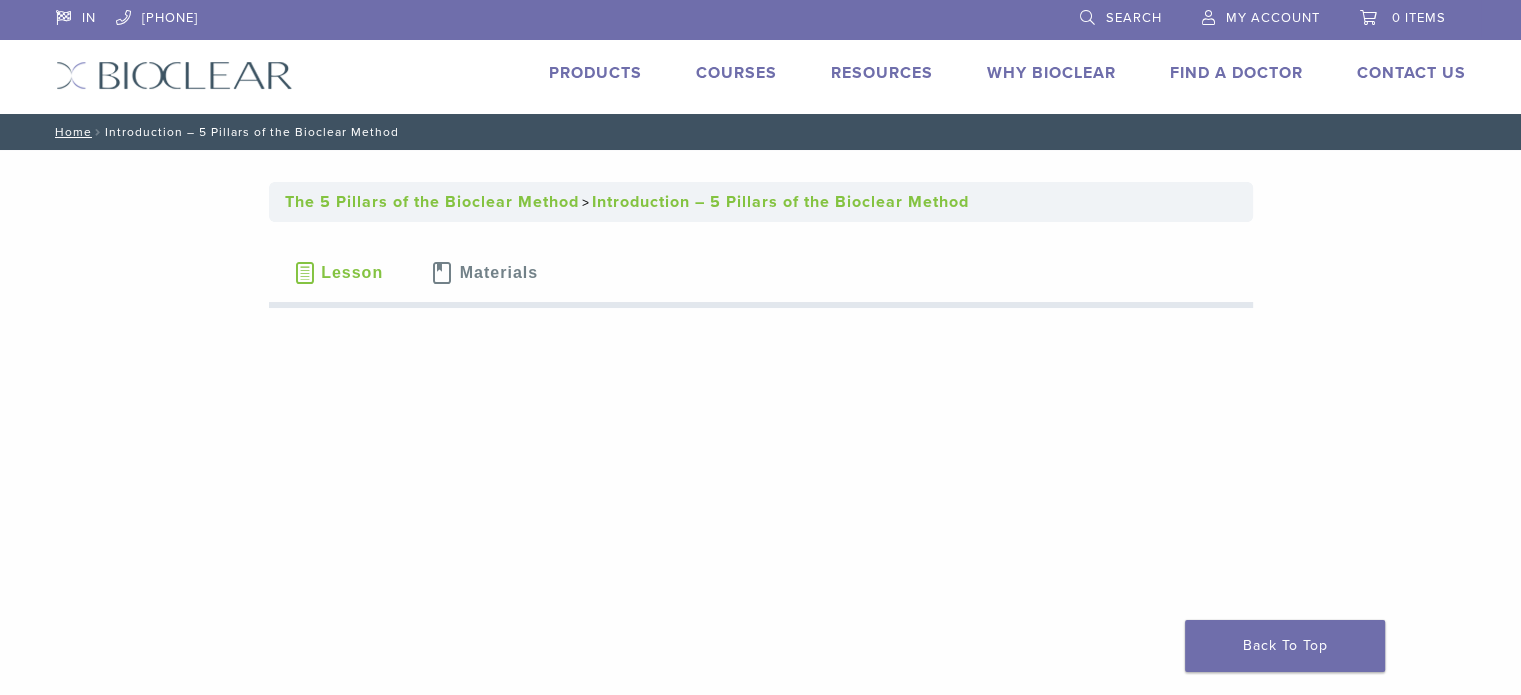 click on "Courses" at bounding box center (736, 73) 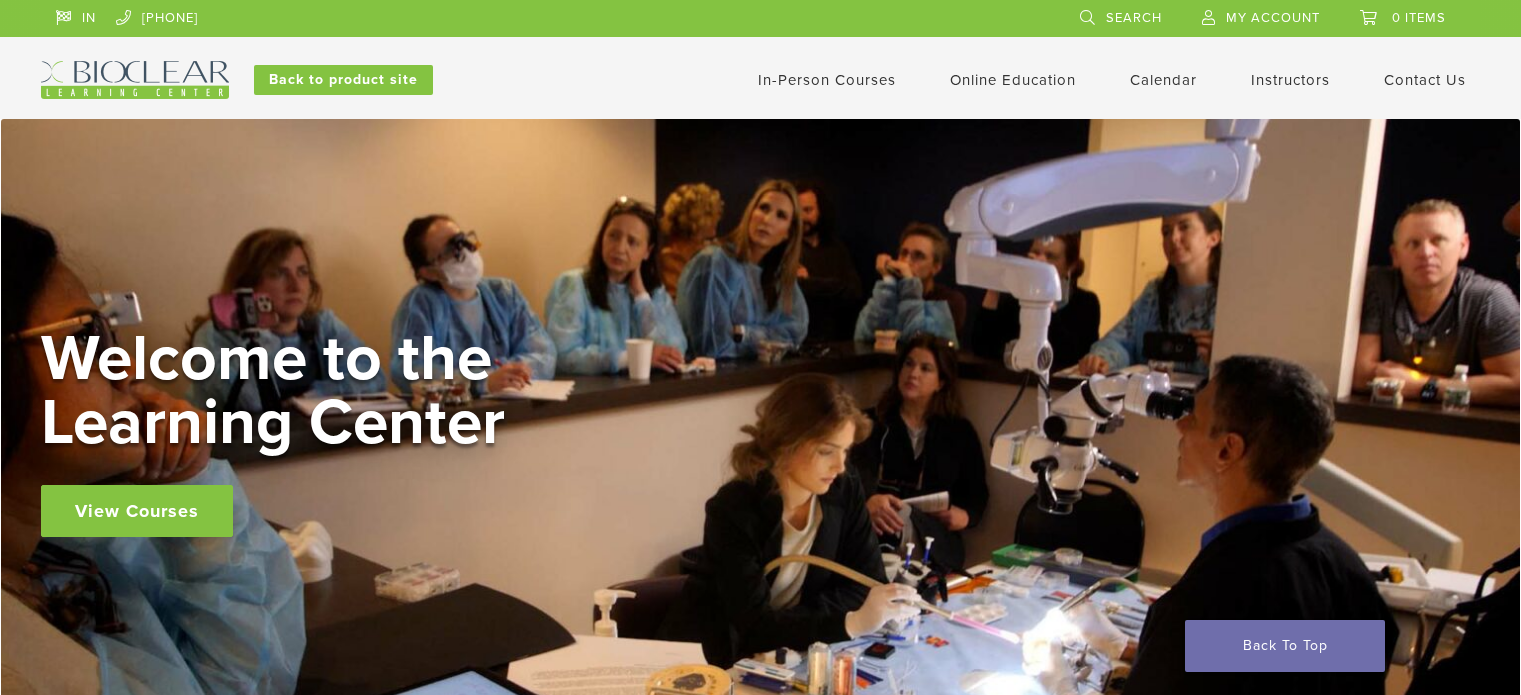 scroll, scrollTop: 0, scrollLeft: 0, axis: both 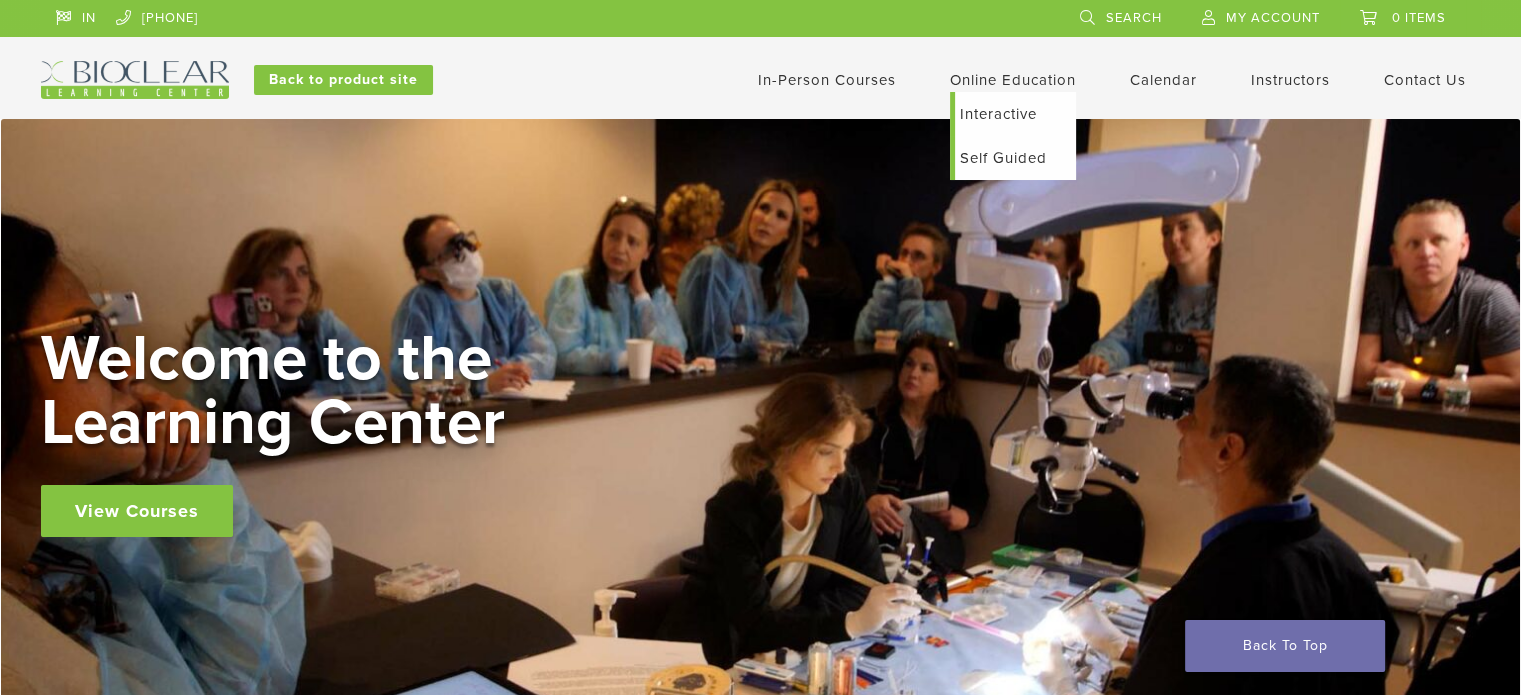 click on "Interactive" at bounding box center [1015, 114] 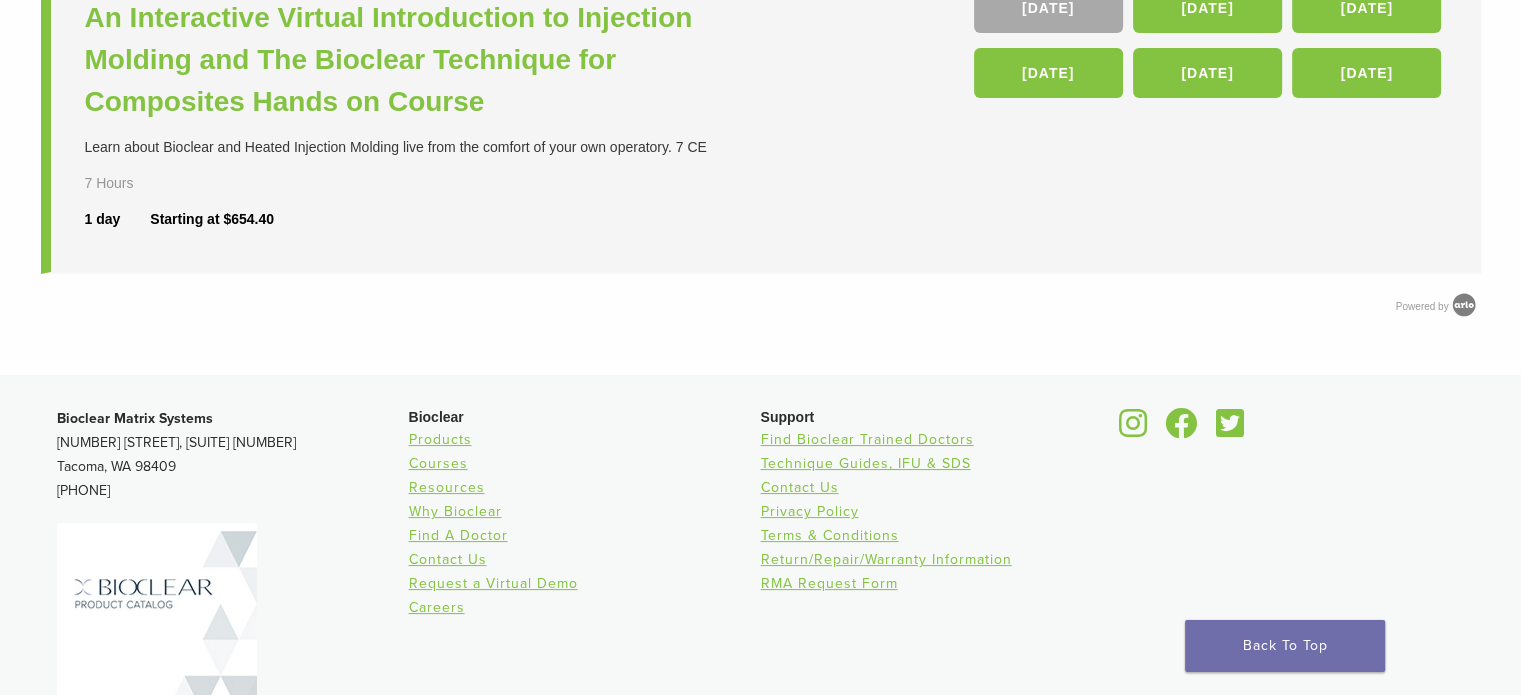 scroll, scrollTop: 300, scrollLeft: 0, axis: vertical 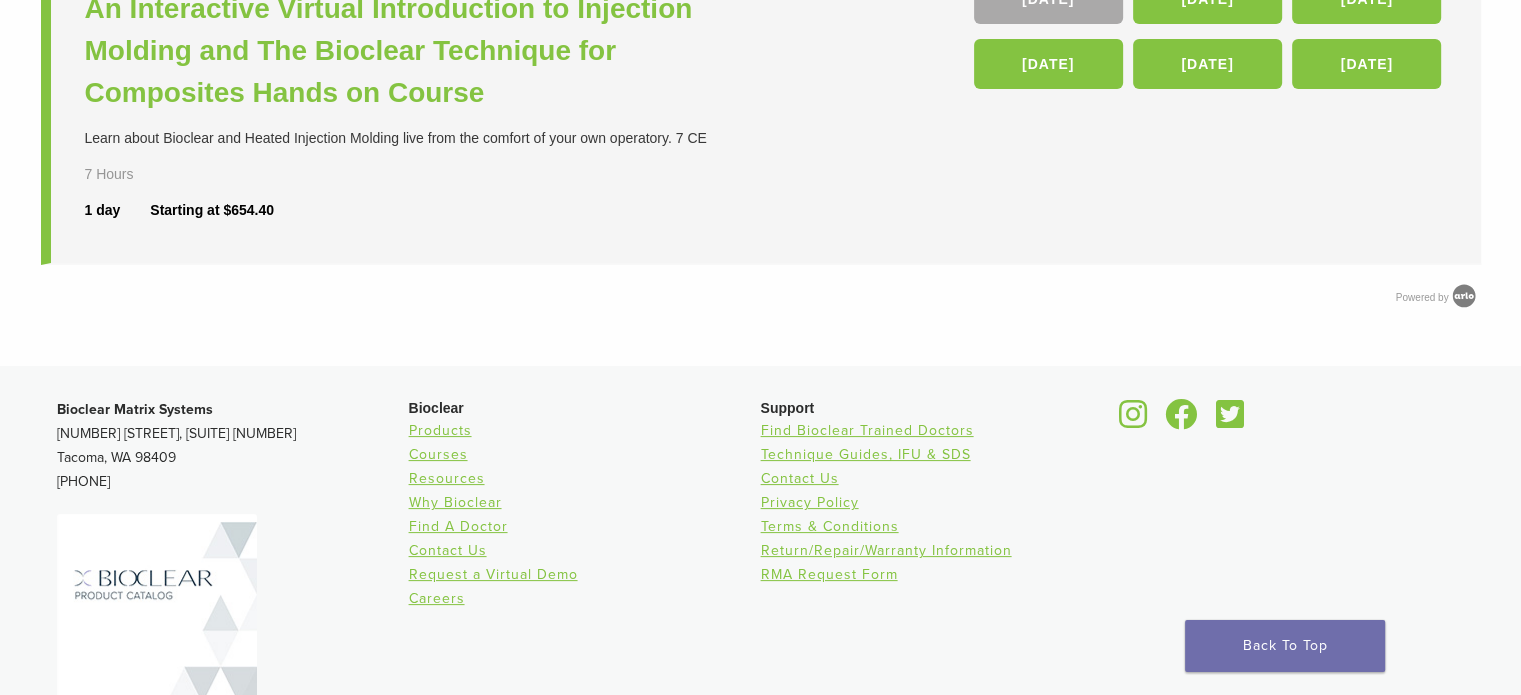 click on "7 Hours" at bounding box center [136, 174] 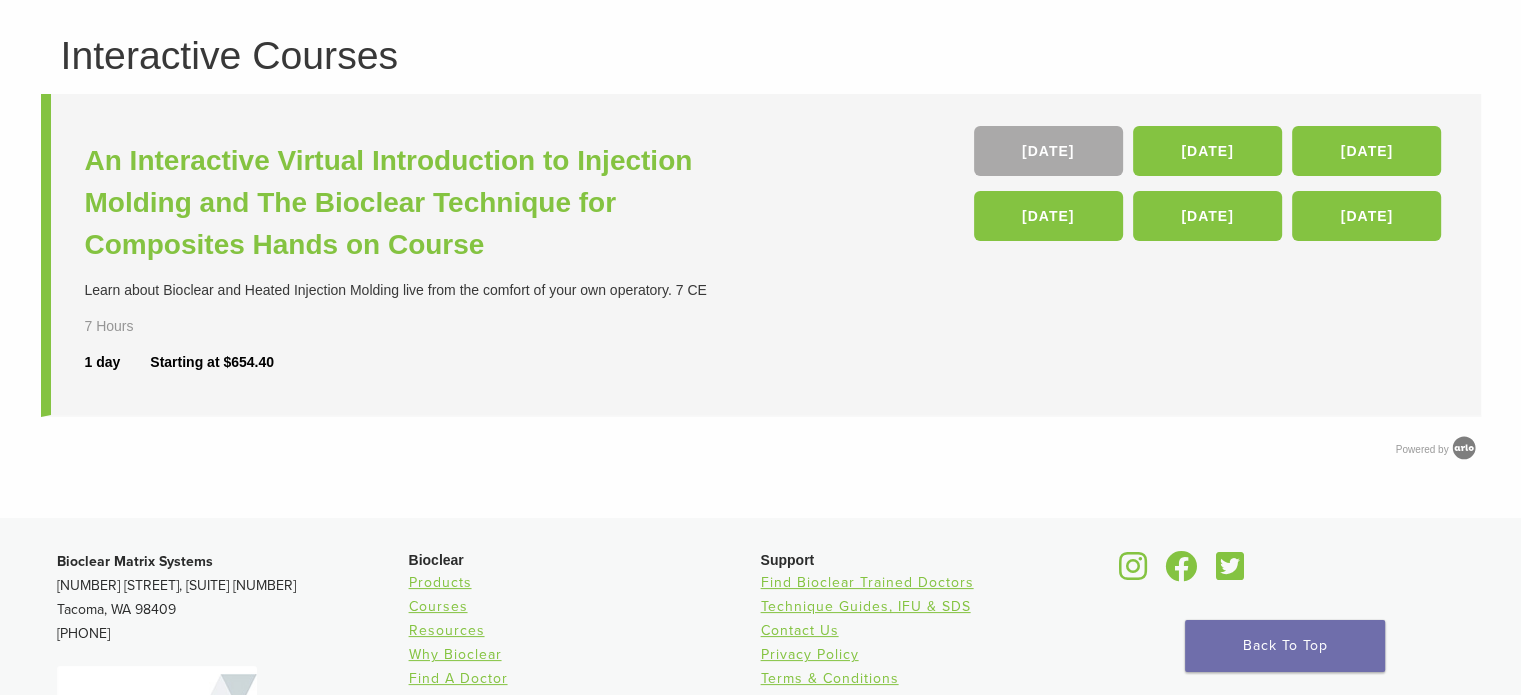 scroll, scrollTop: 0, scrollLeft: 0, axis: both 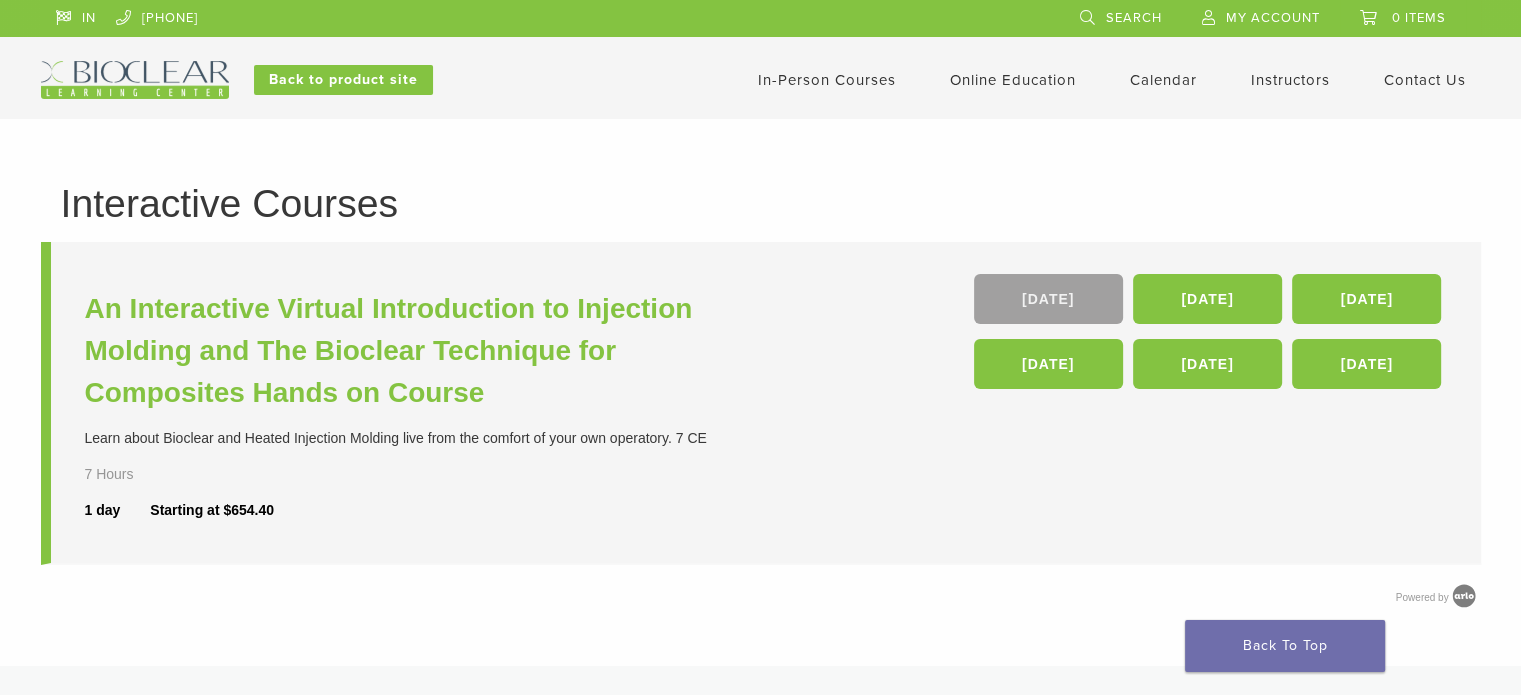click on "19 Sep" at bounding box center [1048, 299] 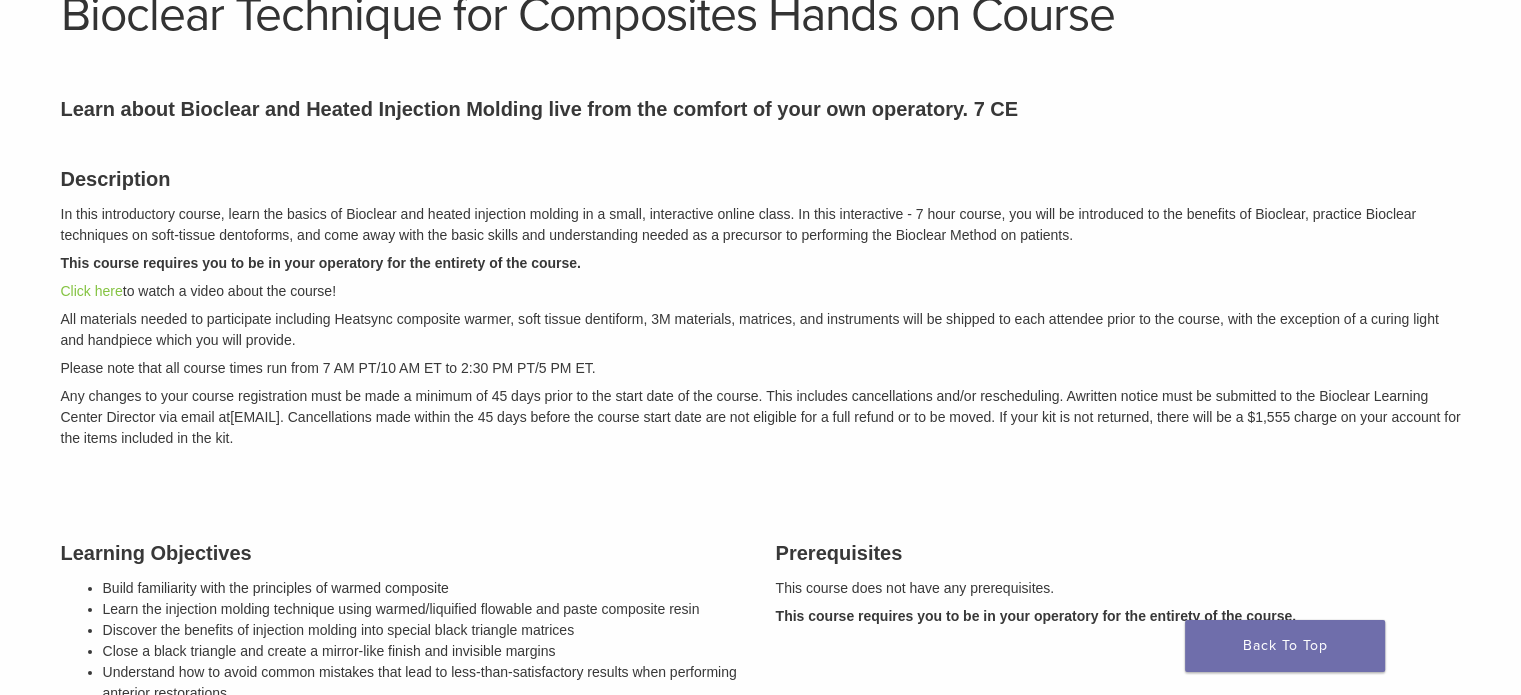 scroll, scrollTop: 0, scrollLeft: 0, axis: both 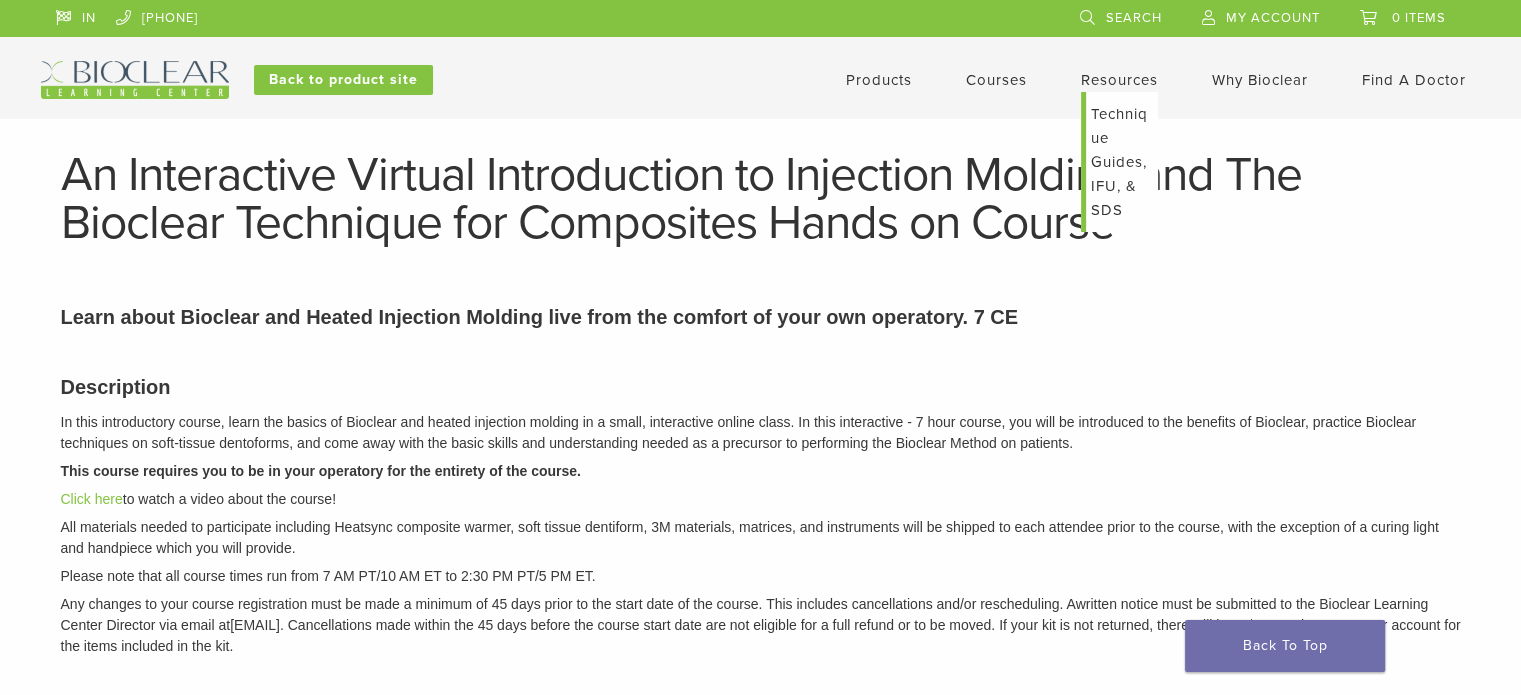 click on "Technique Guides, IFU, & SDS" at bounding box center [1122, 162] 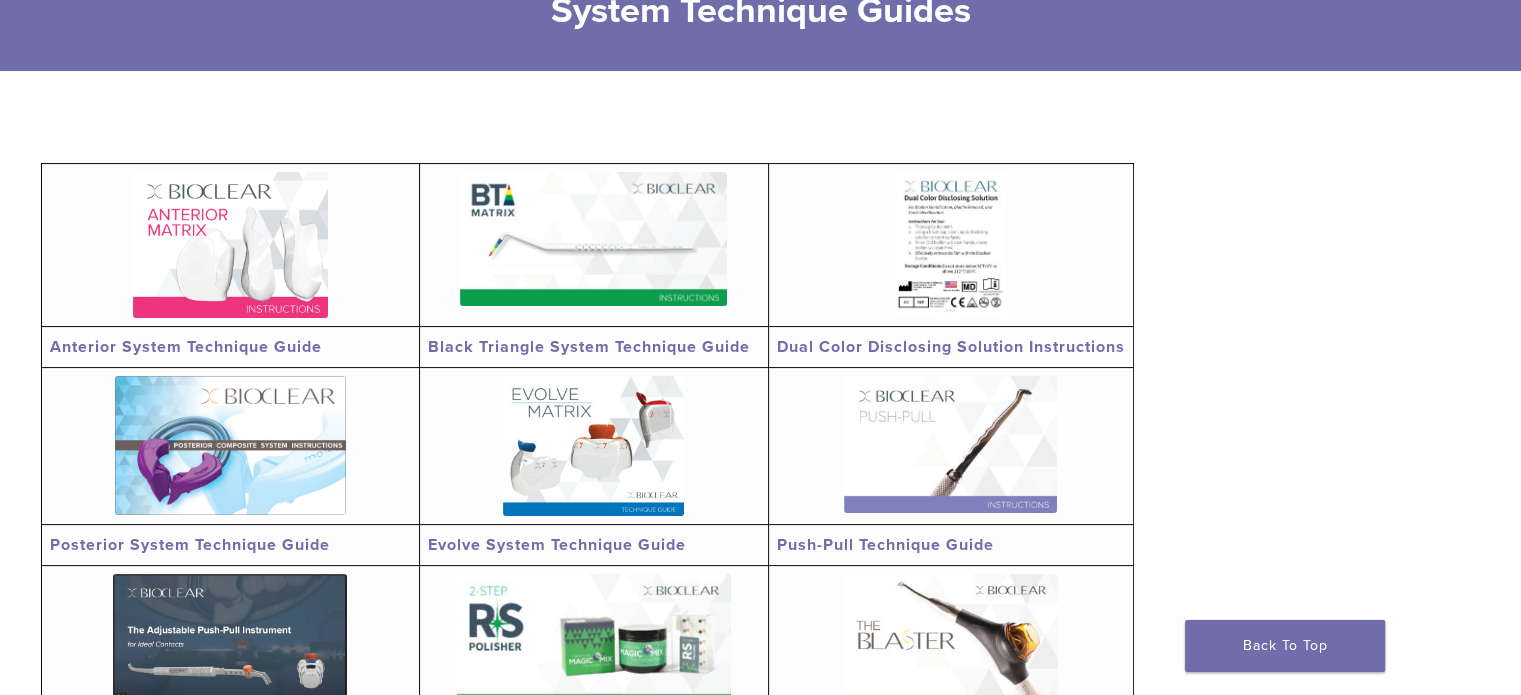 scroll, scrollTop: 300, scrollLeft: 0, axis: vertical 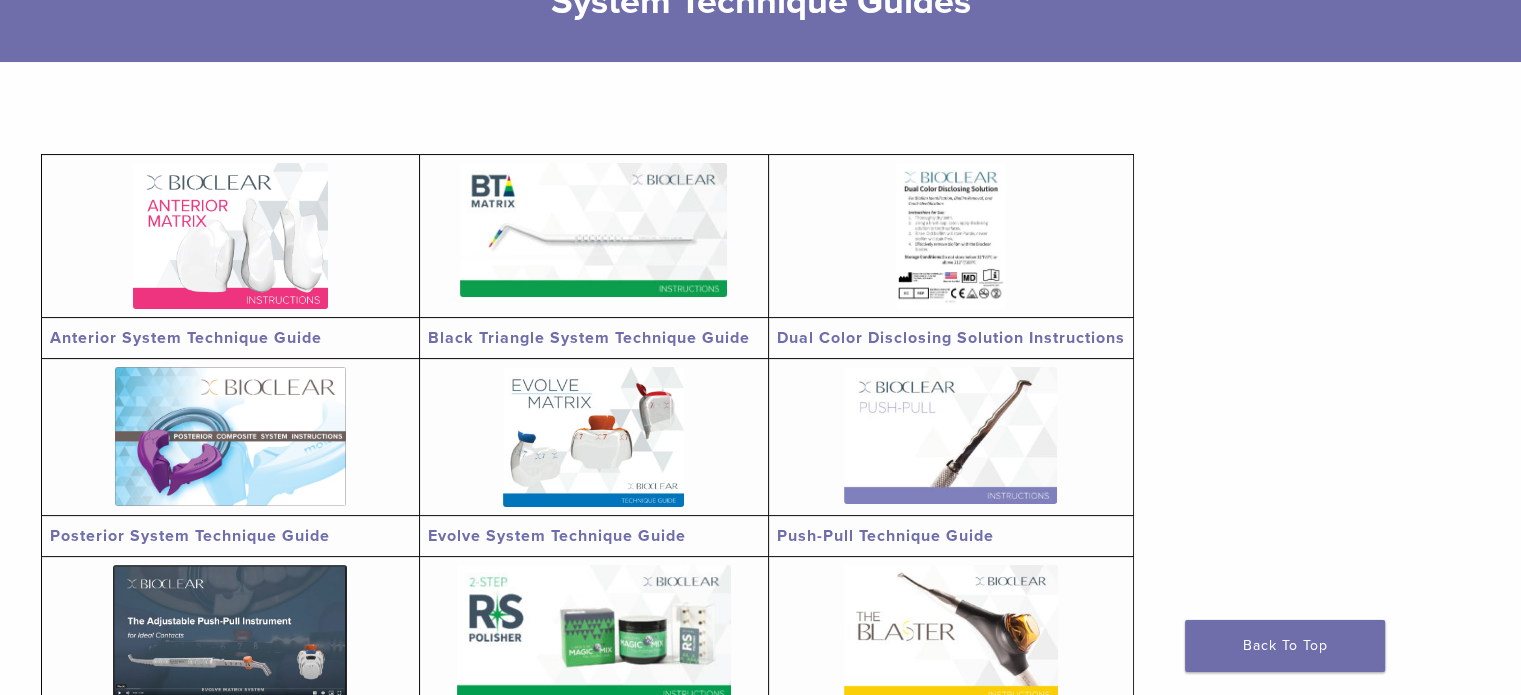 click at bounding box center (593, 230) 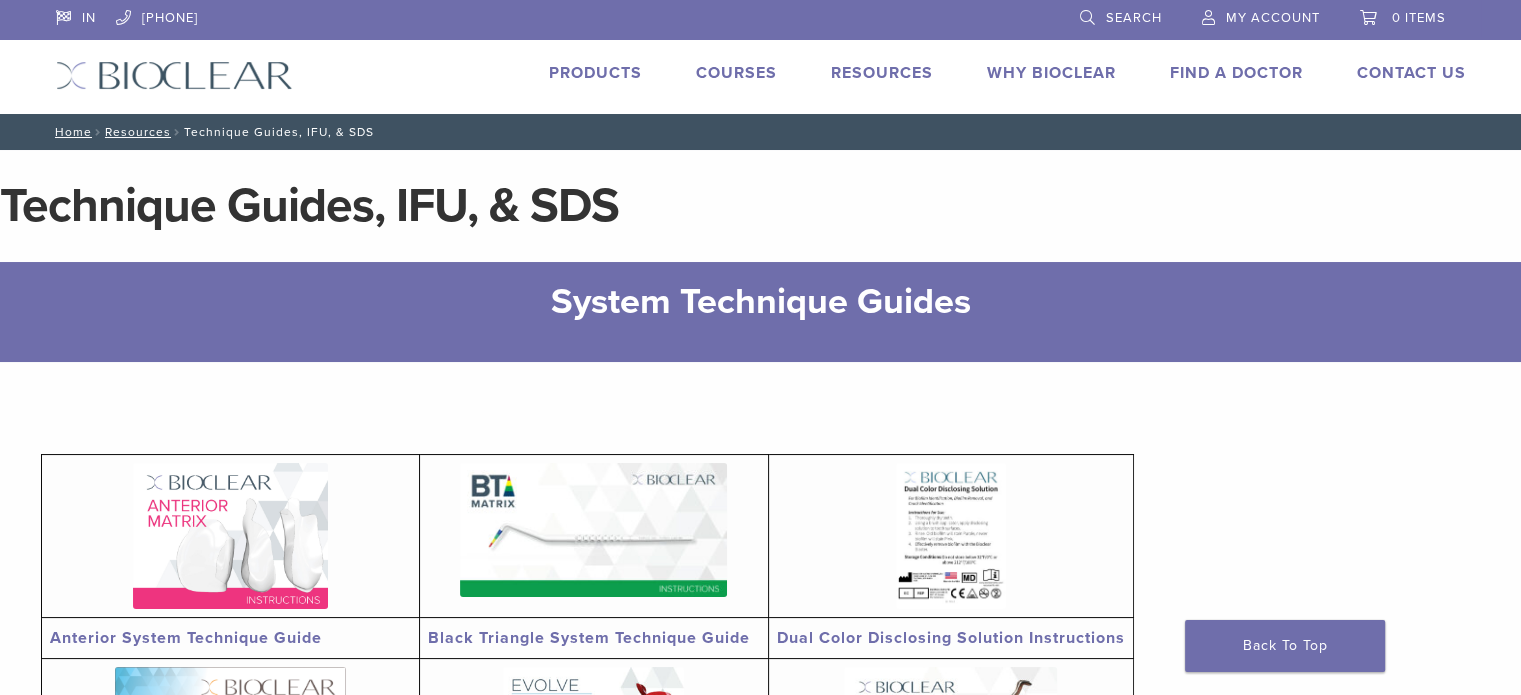 click on "Courses" at bounding box center (736, 73) 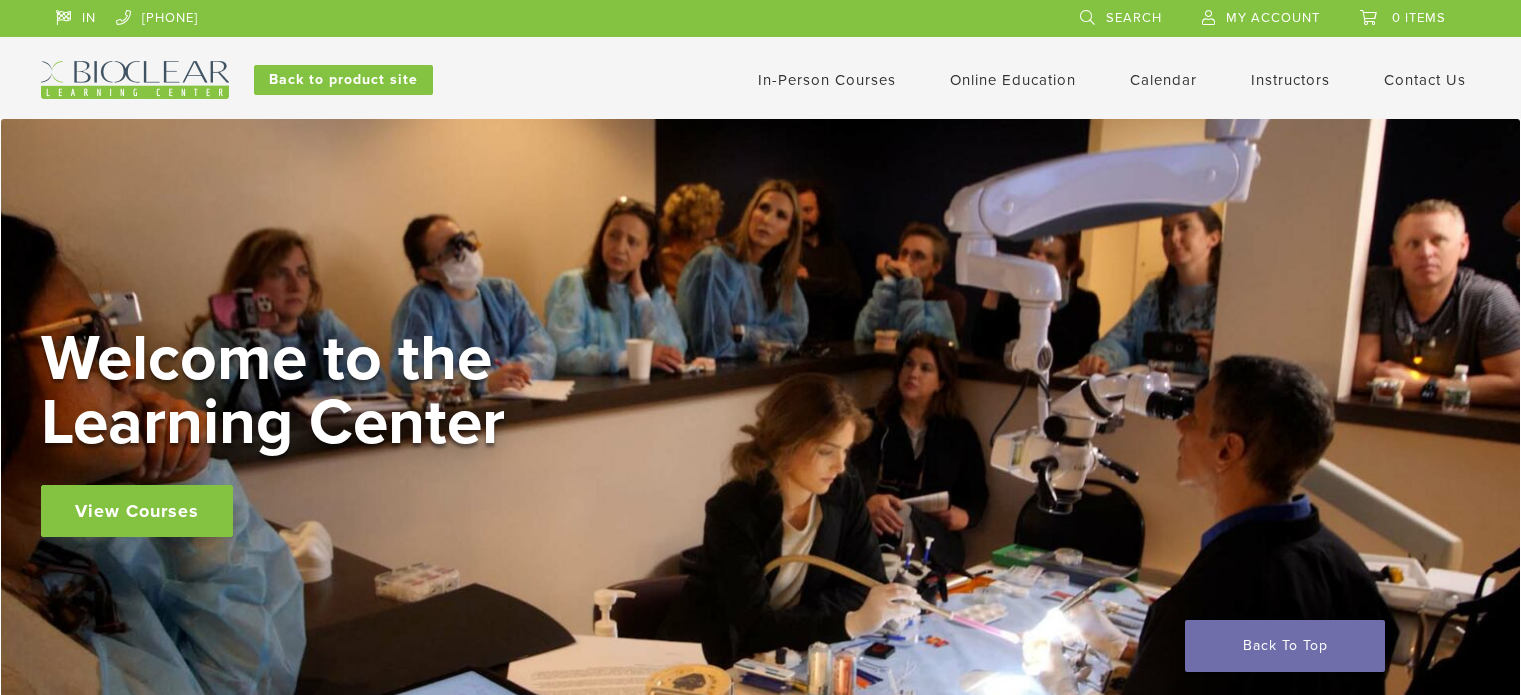 scroll, scrollTop: 0, scrollLeft: 0, axis: both 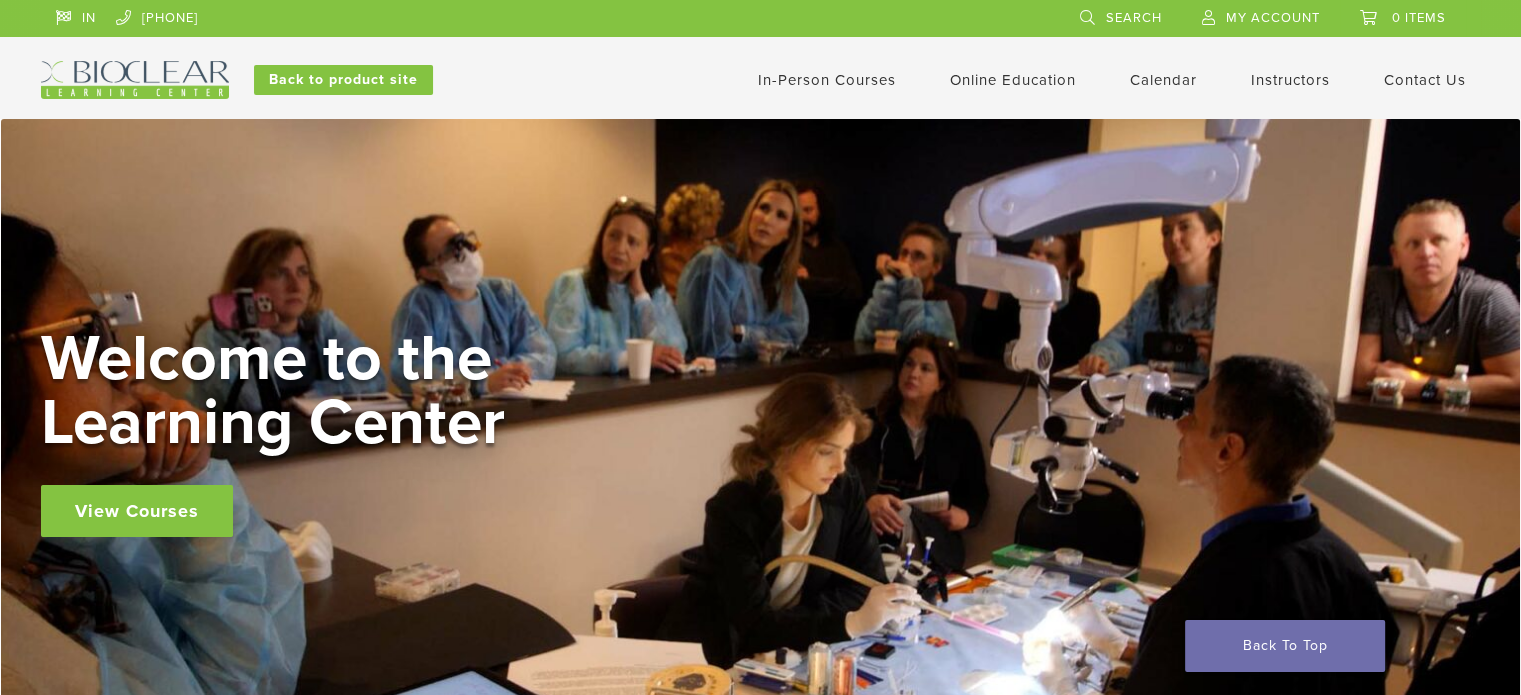 click on "In-Person Courses Online Education
Interactive
Self Guided
Calendar Instructors Contact Us Products" at bounding box center (957, 80) 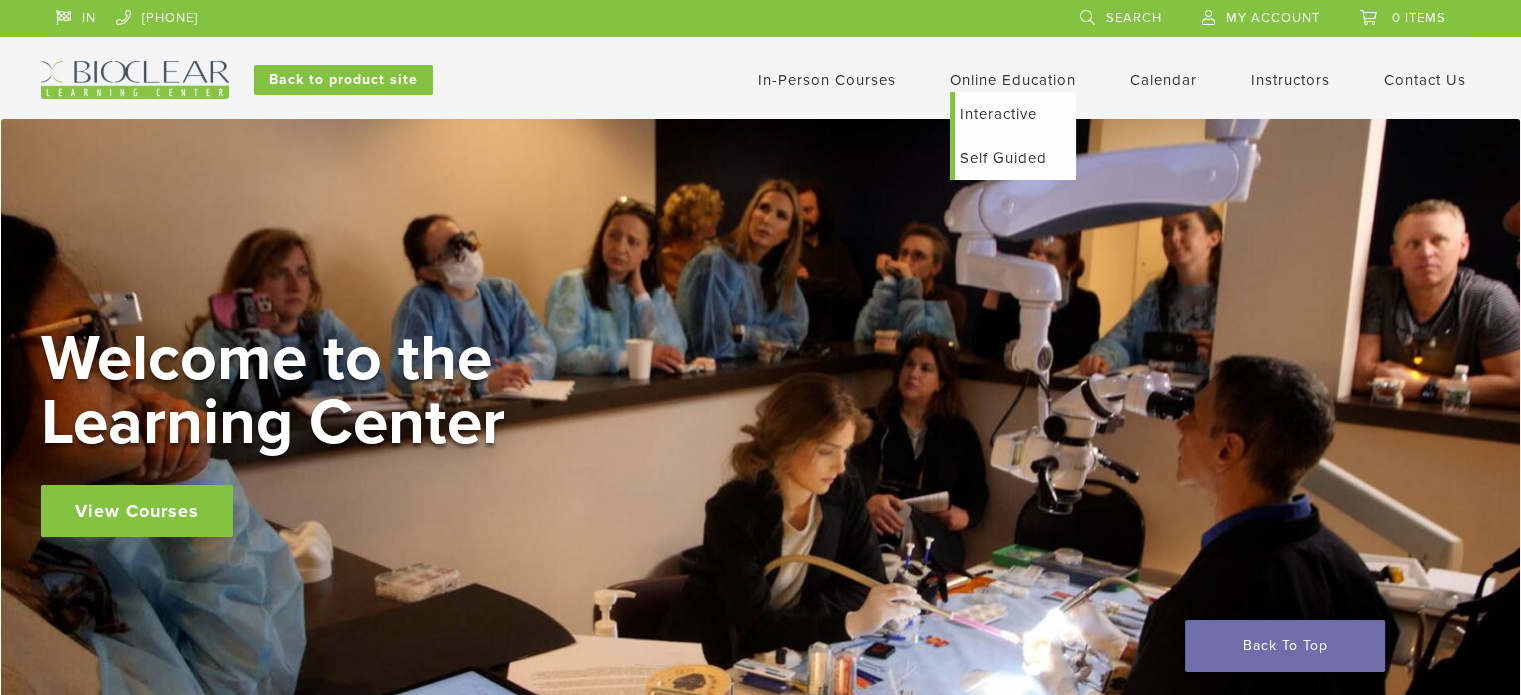 click on "Self Guided" at bounding box center [1015, 158] 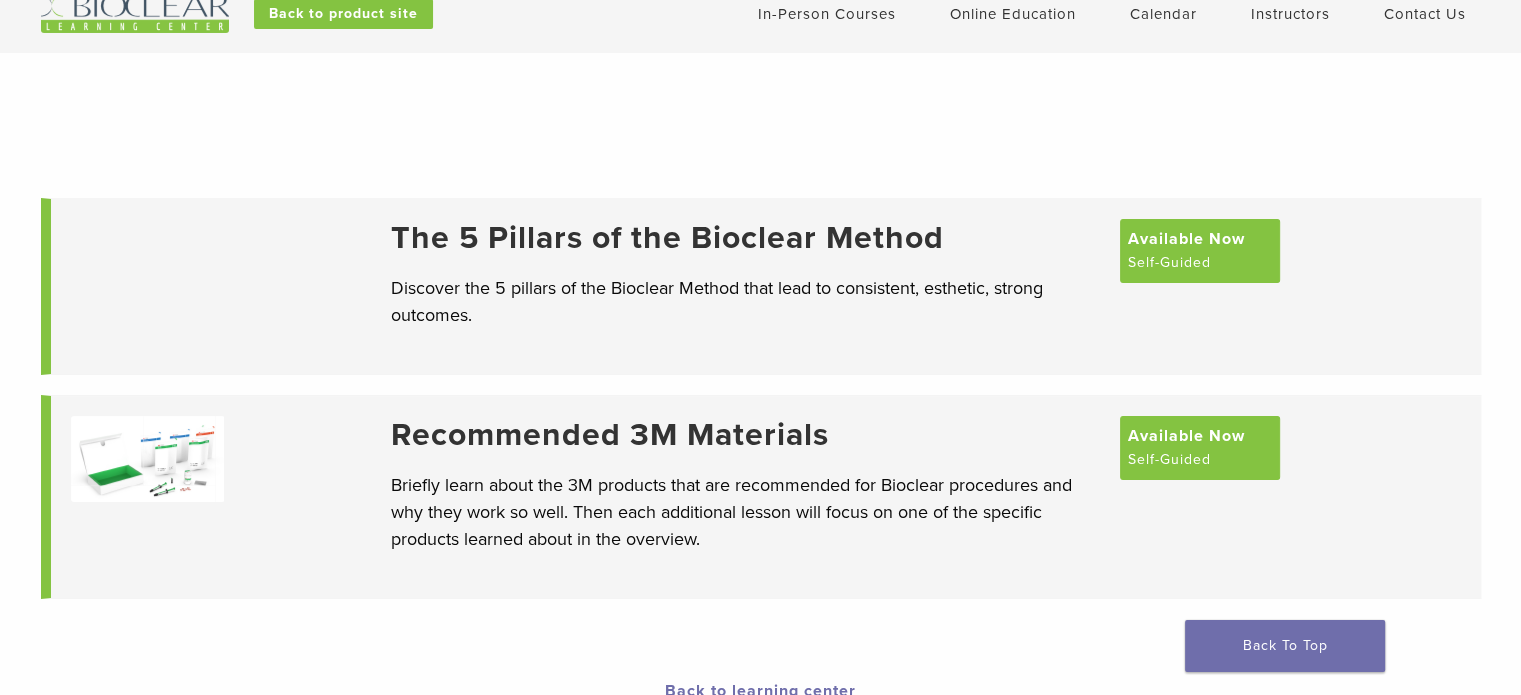 scroll, scrollTop: 100, scrollLeft: 0, axis: vertical 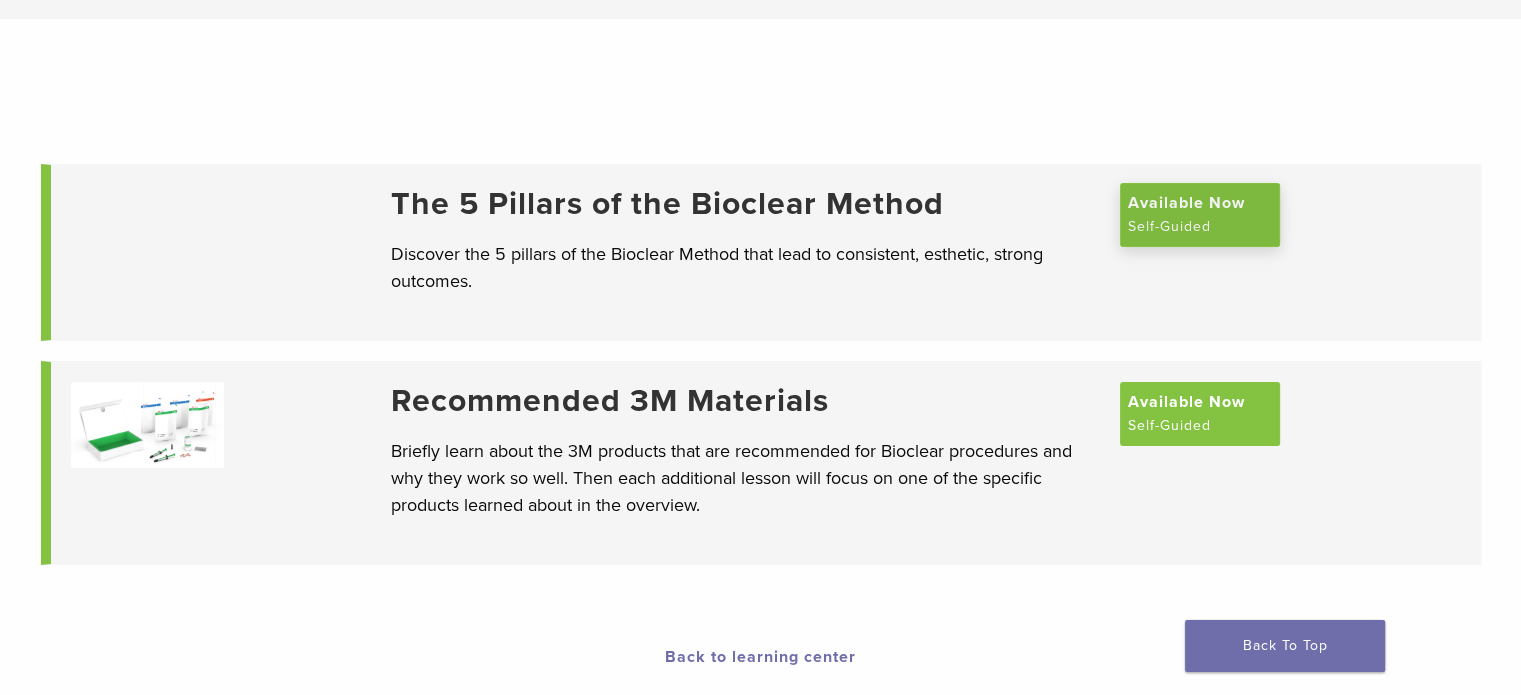 click on "Available Now" at bounding box center [1186, 203] 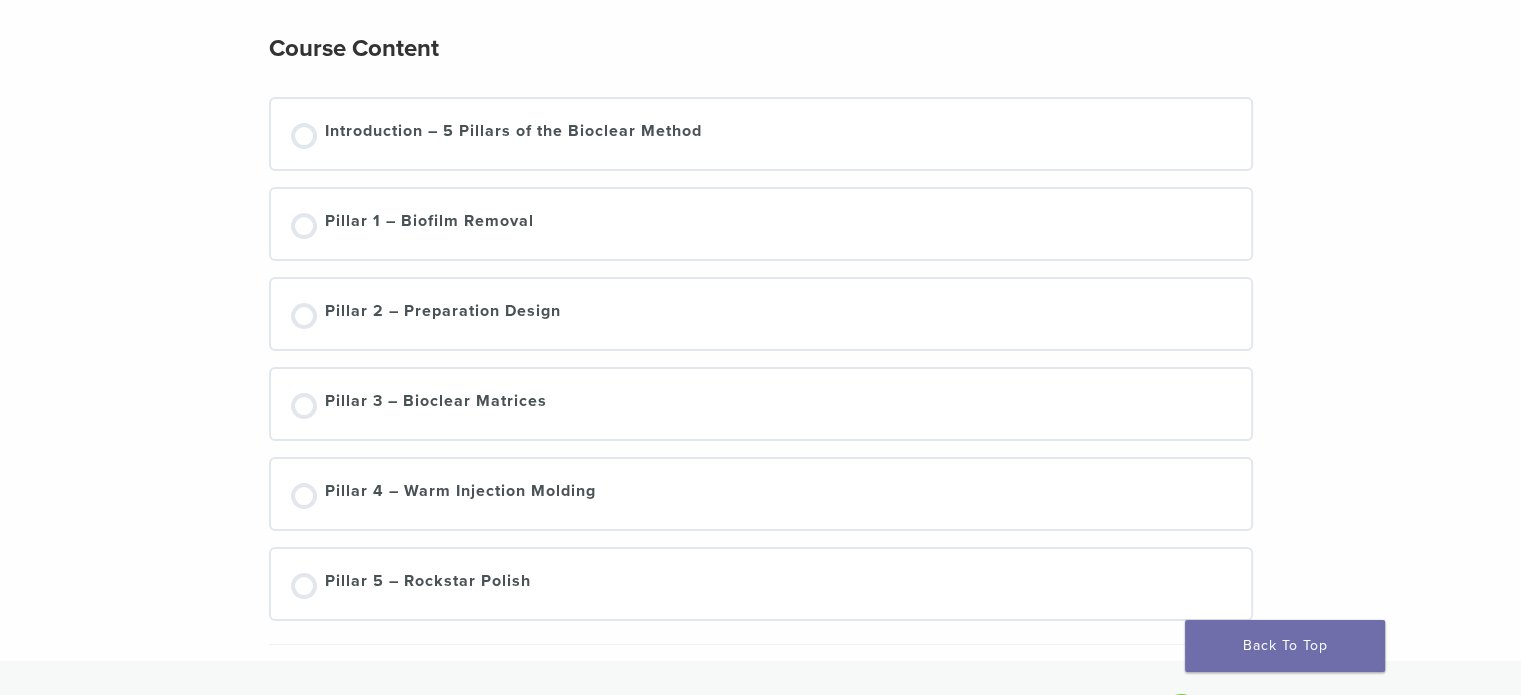 scroll, scrollTop: 400, scrollLeft: 0, axis: vertical 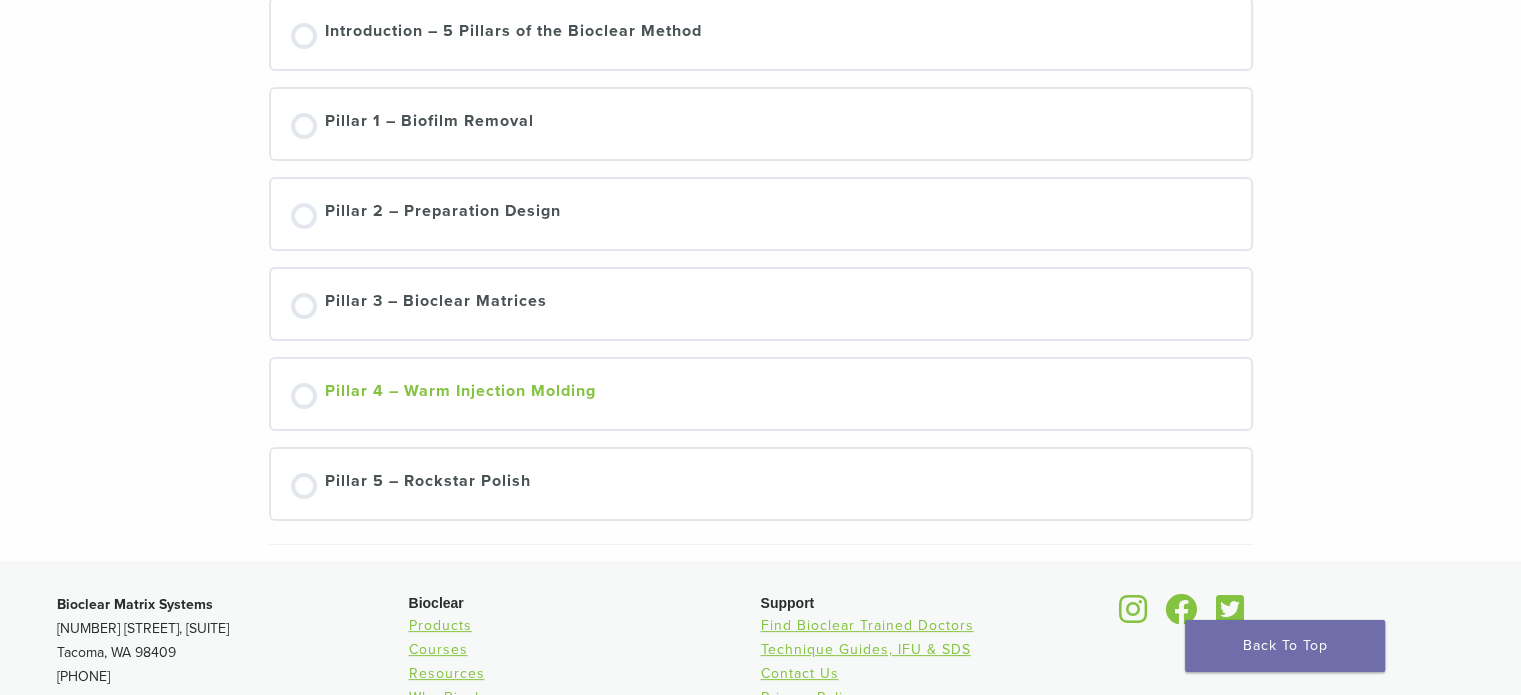 click on "Pillar 4 – Warm Injection Molding" at bounding box center [460, 394] 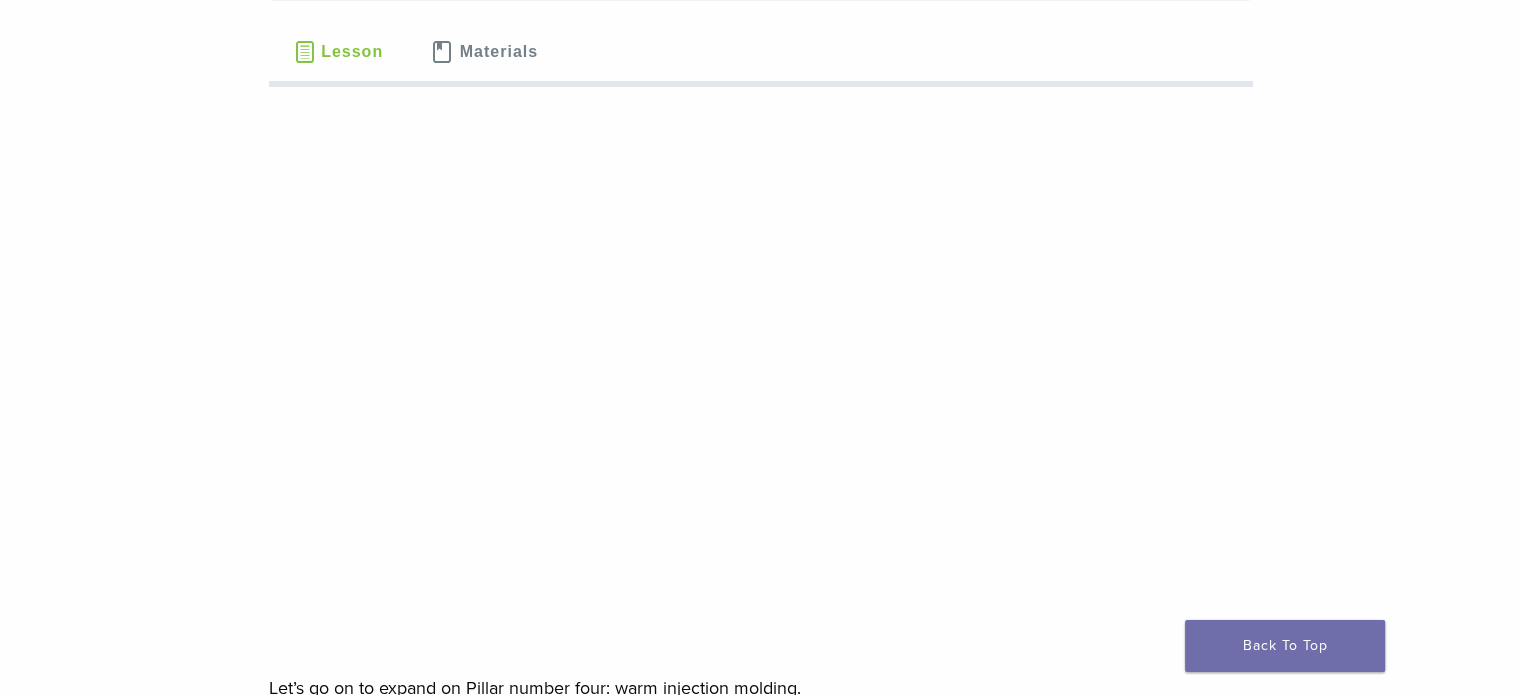 scroll, scrollTop: 0, scrollLeft: 0, axis: both 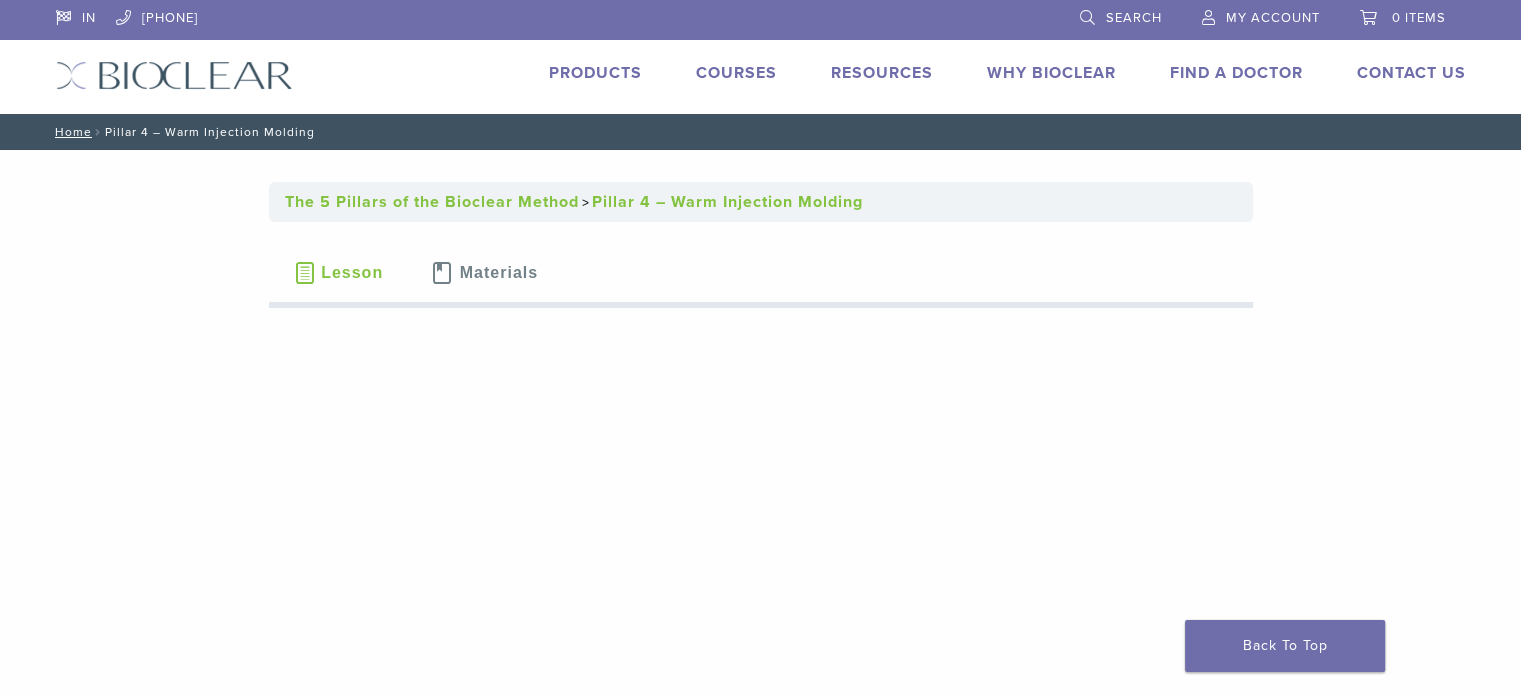 click on "[PHONE]" at bounding box center (761, 57) 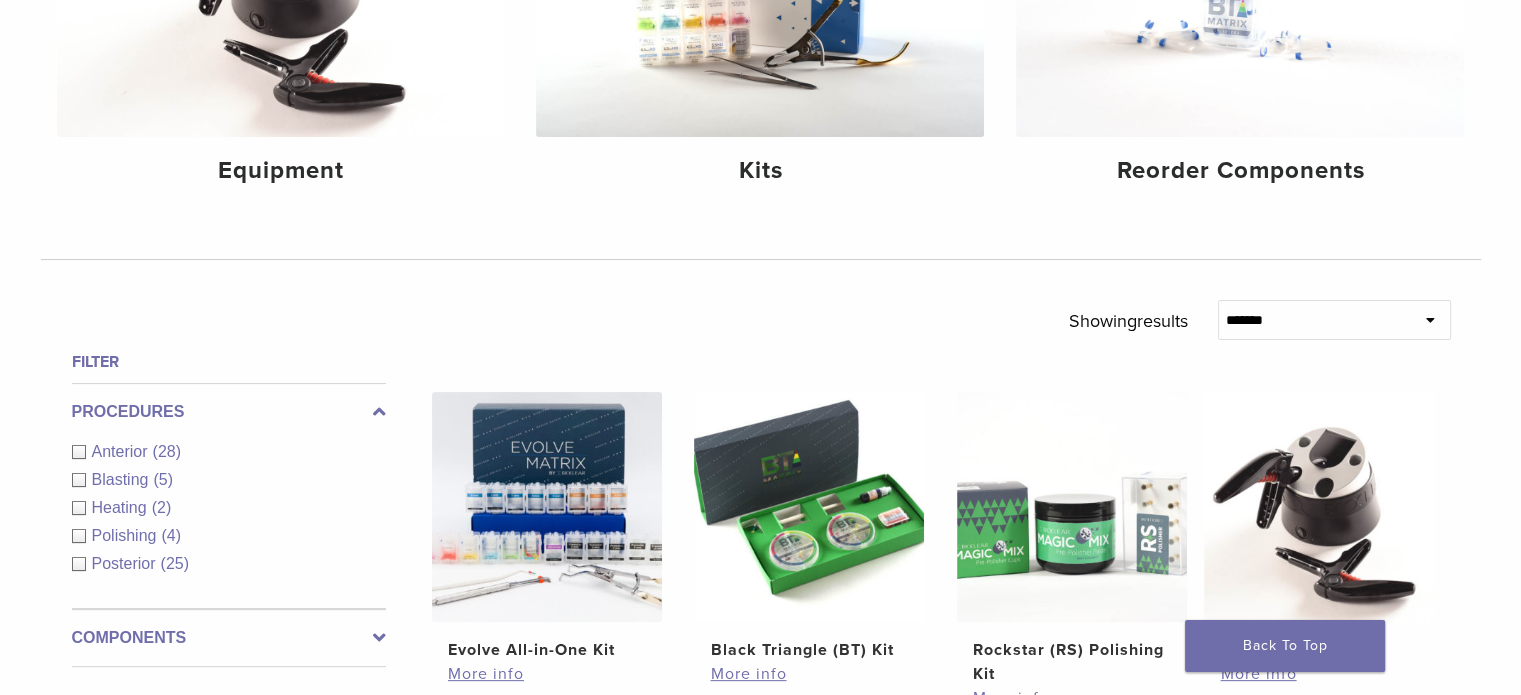 scroll, scrollTop: 400, scrollLeft: 0, axis: vertical 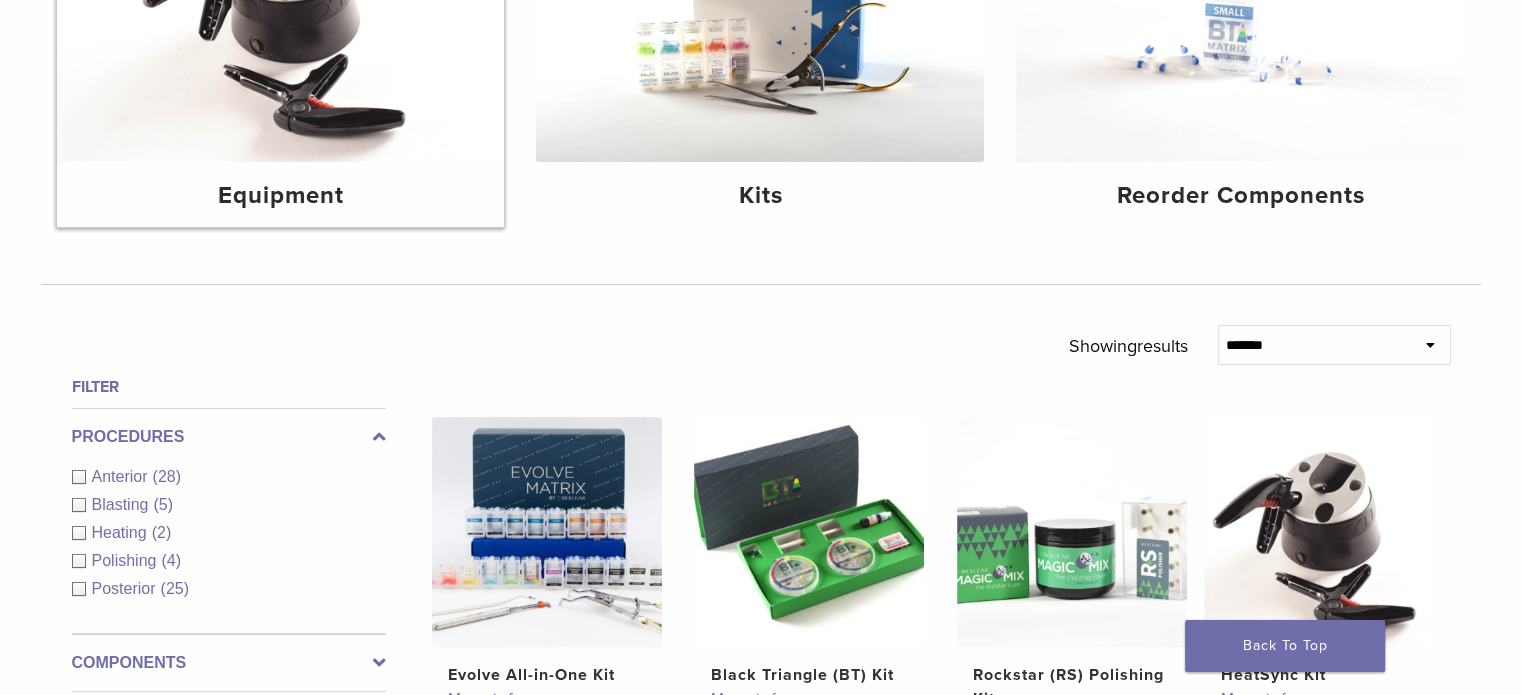 click on "Equipment" at bounding box center [281, 196] 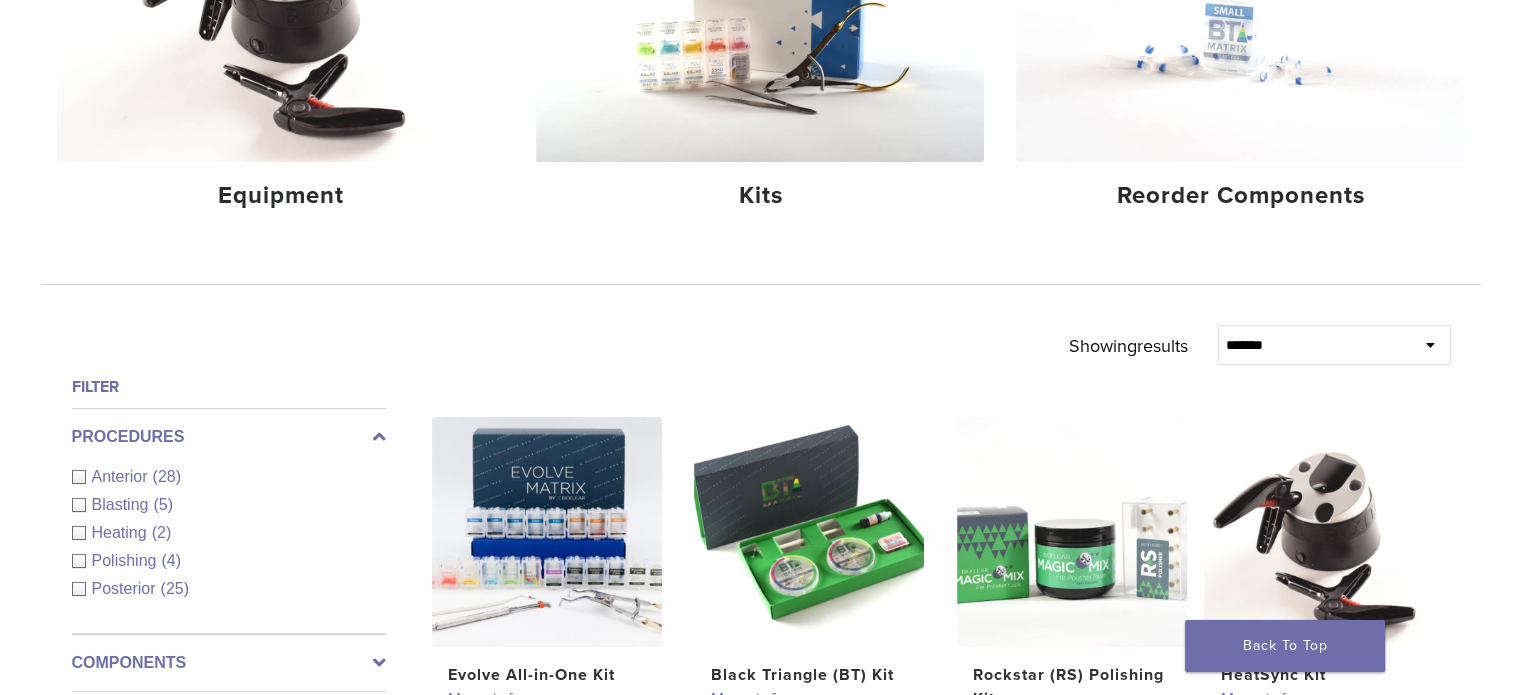 scroll, scrollTop: 700, scrollLeft: 0, axis: vertical 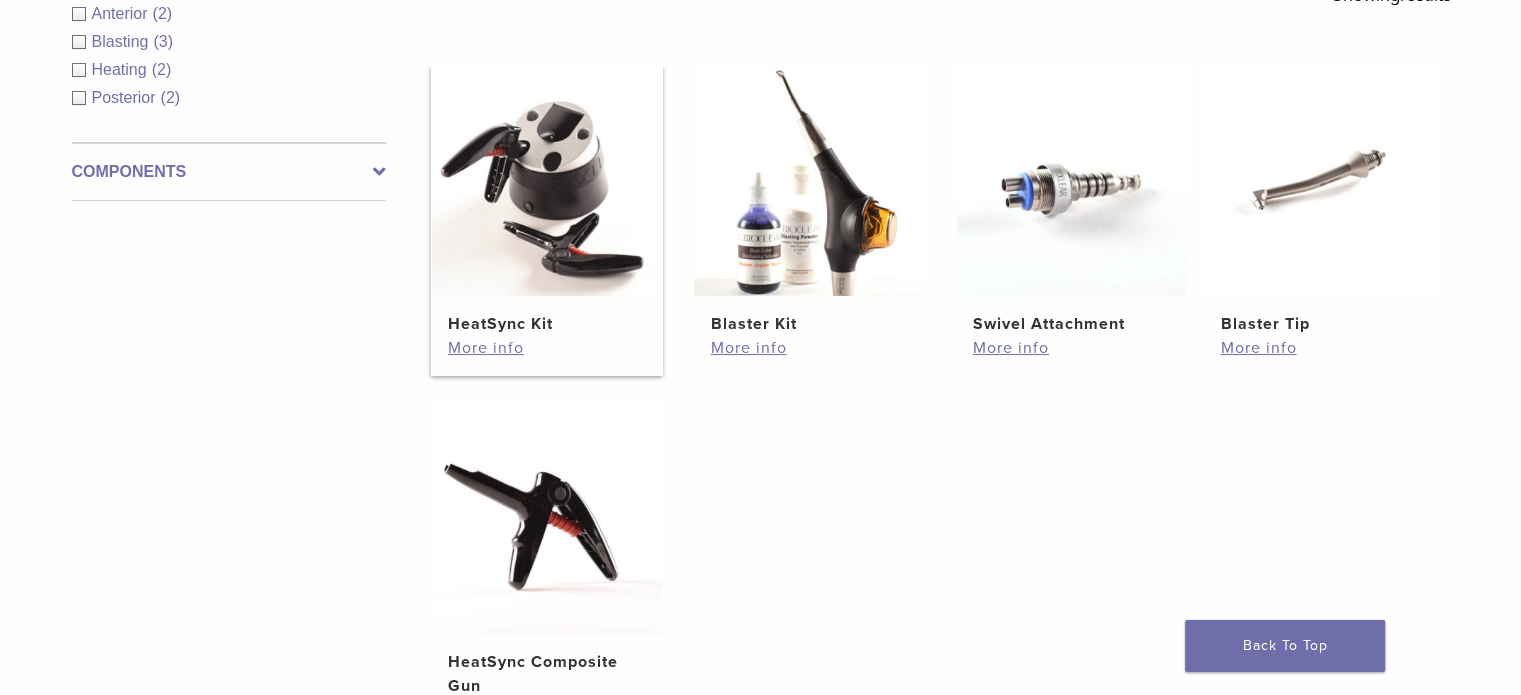 click on "HeatSync Kit" at bounding box center [547, 324] 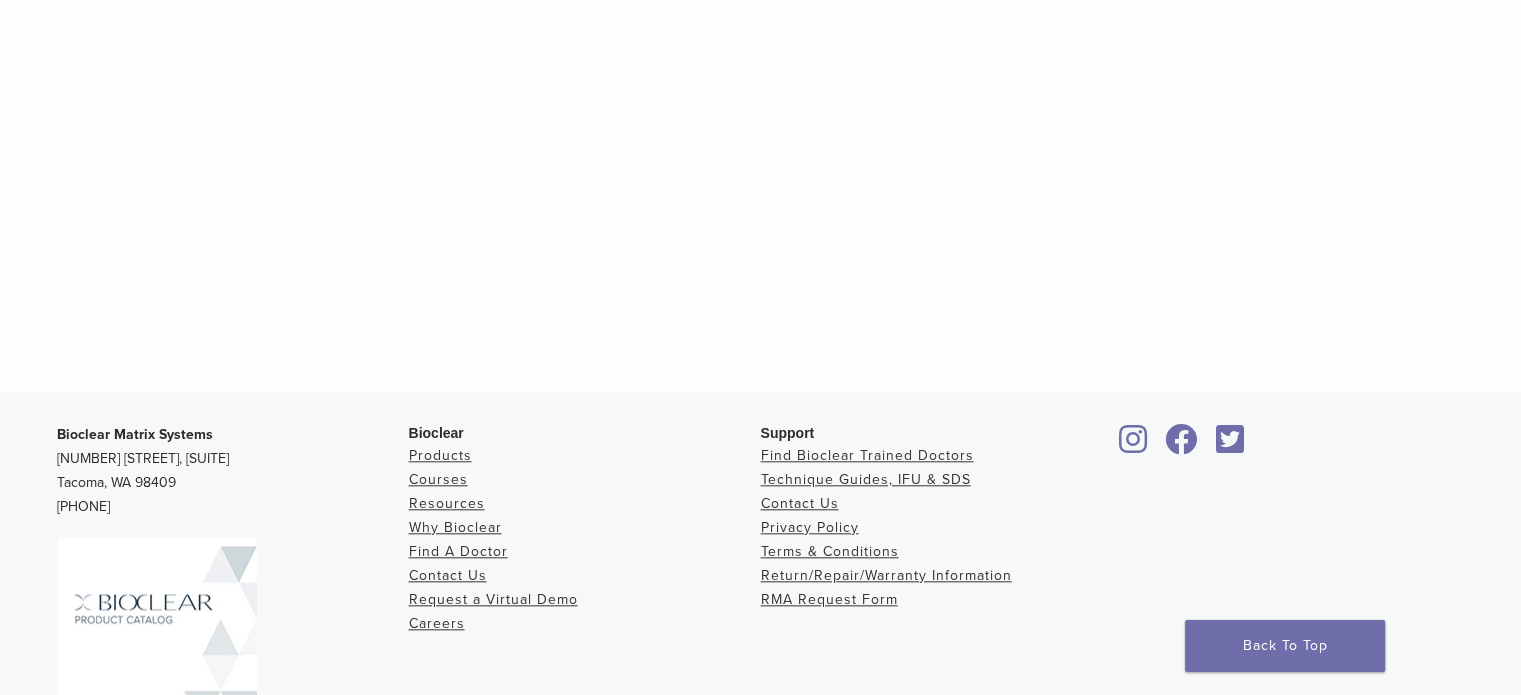 scroll, scrollTop: 2090, scrollLeft: 0, axis: vertical 